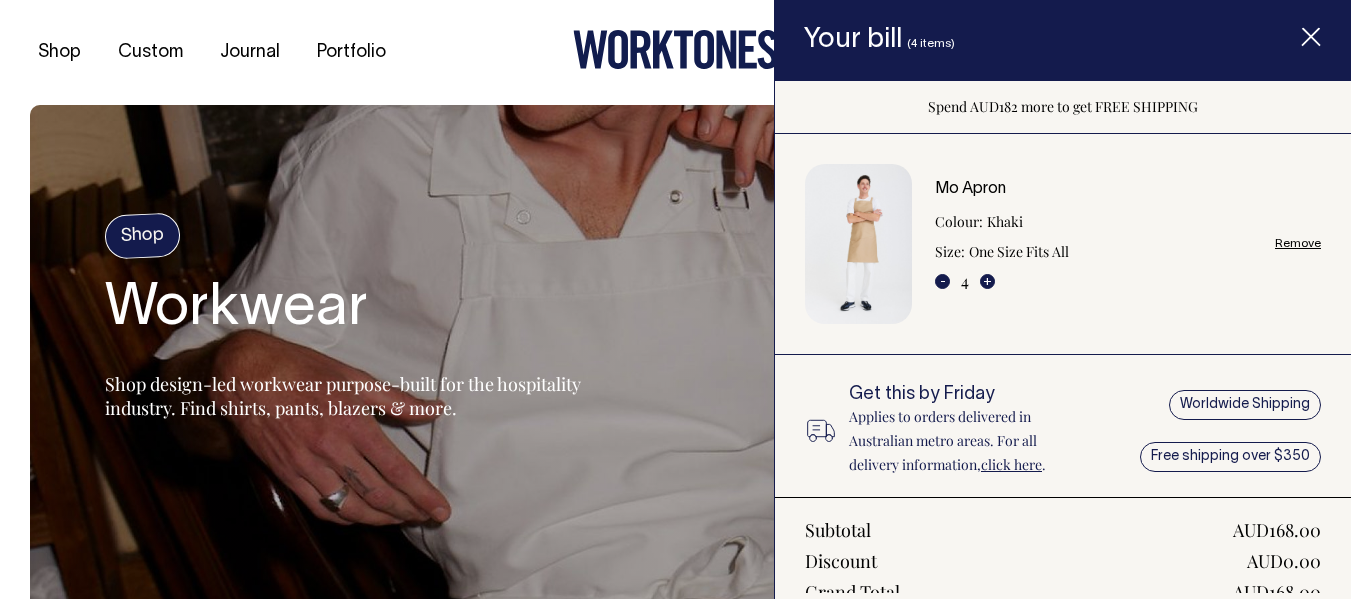 scroll, scrollTop: 0, scrollLeft: 0, axis: both 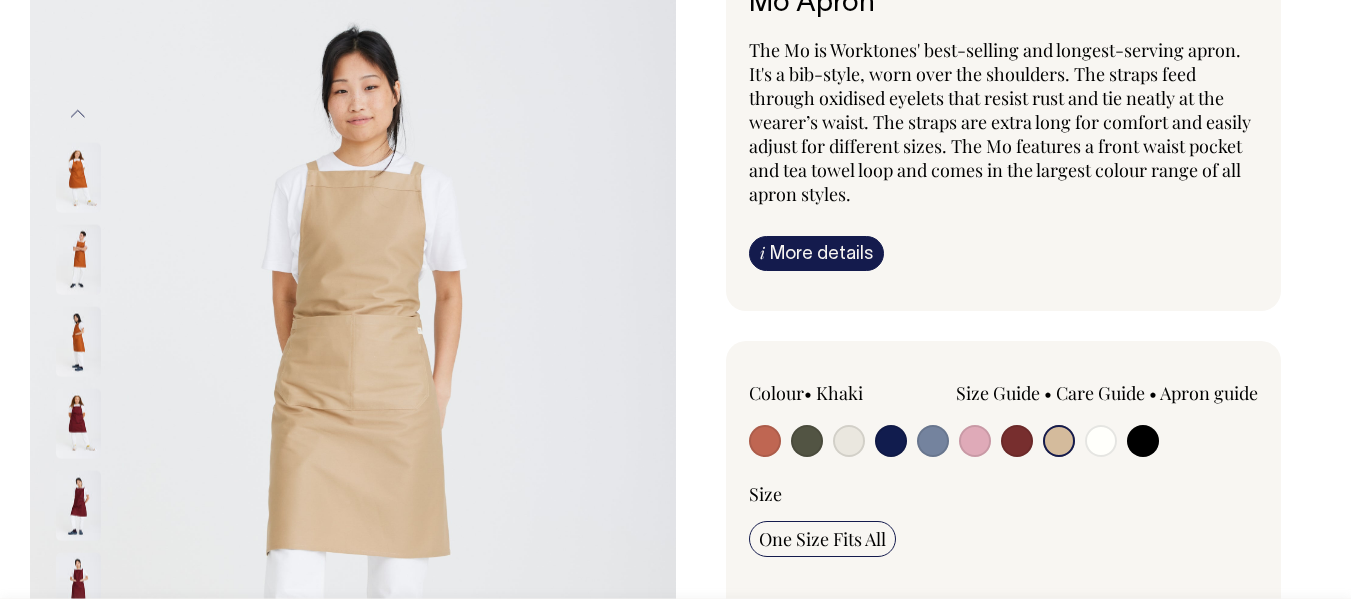 click at bounding box center (78, 259) 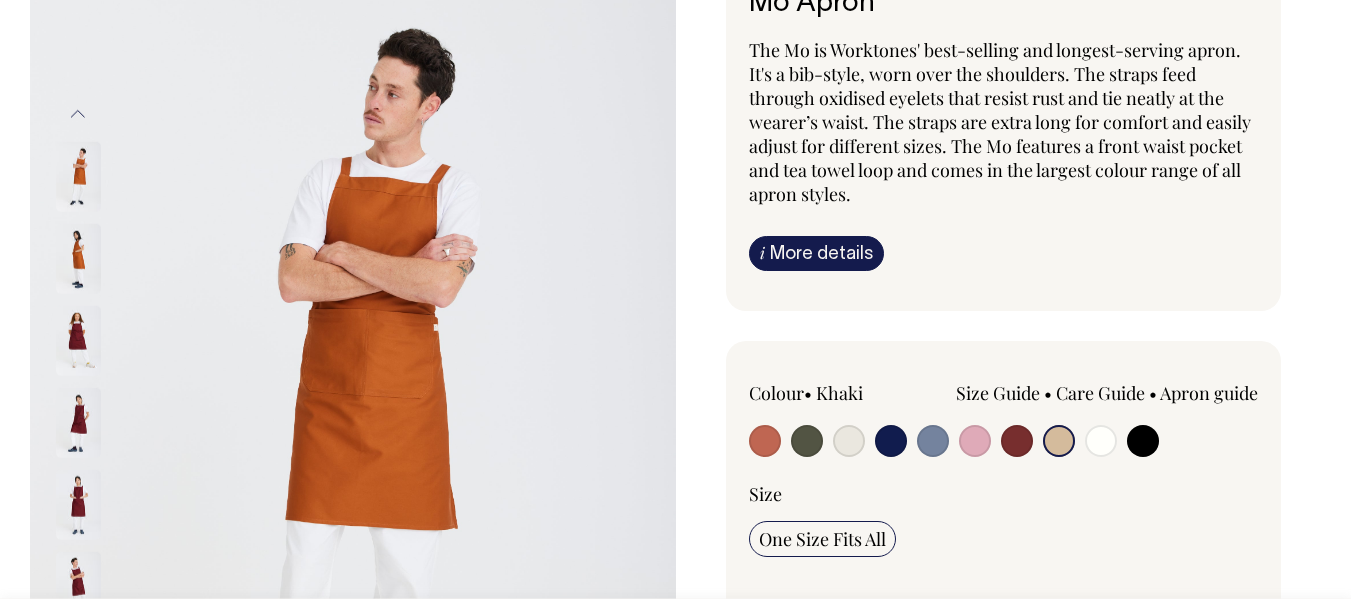 click at bounding box center [78, 341] 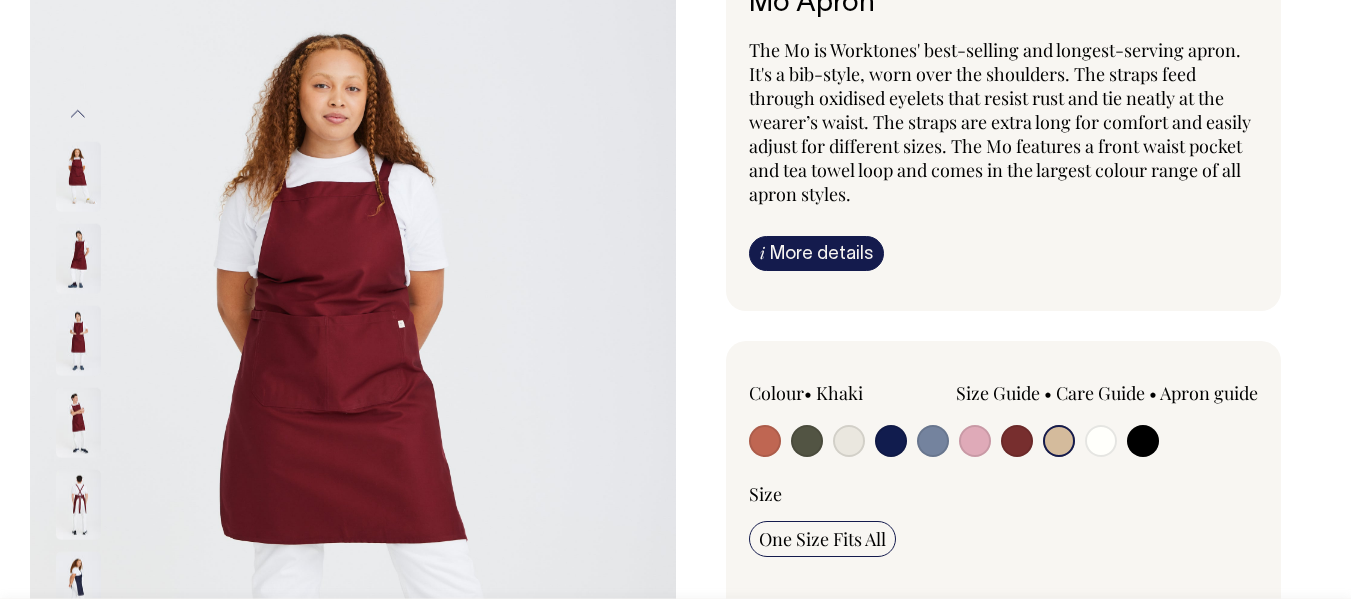 click at bounding box center (105, 505) 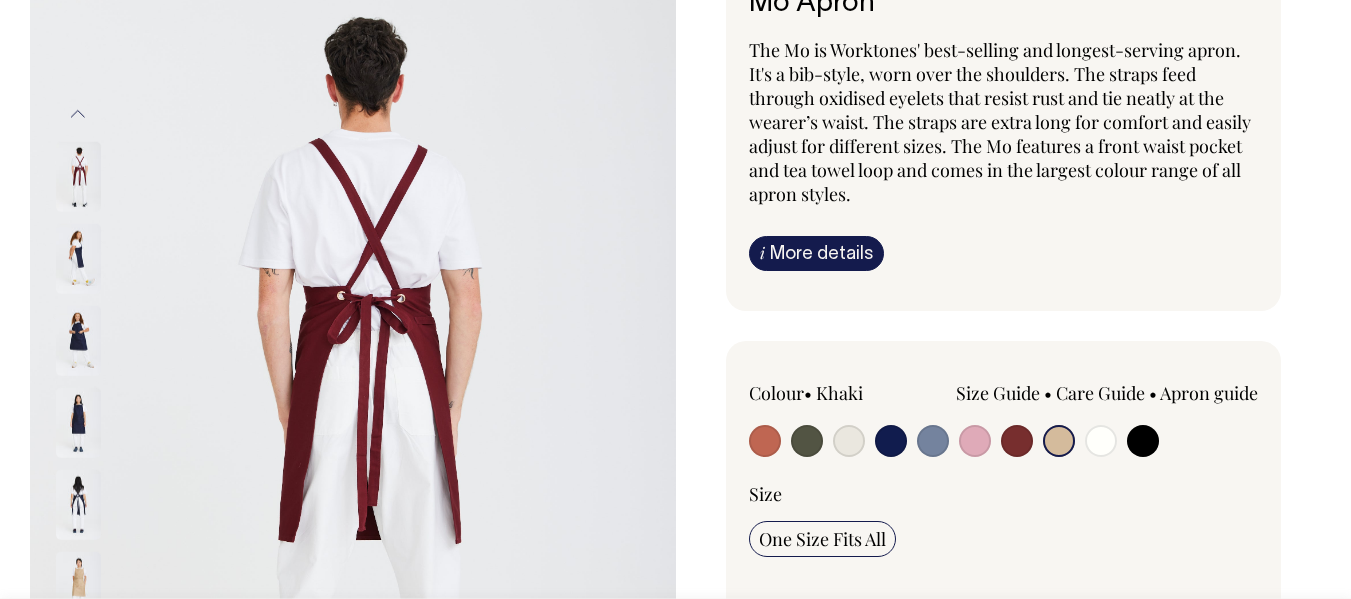 click at bounding box center [78, 423] 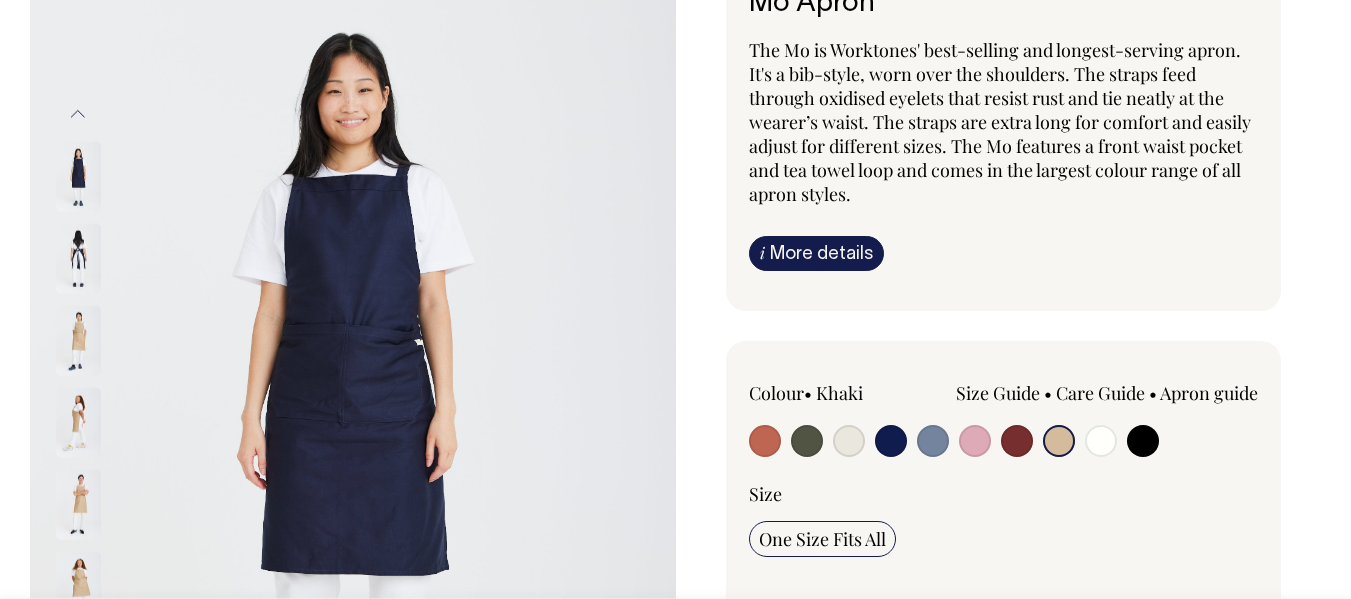 click on "i More details" at bounding box center (816, 253) 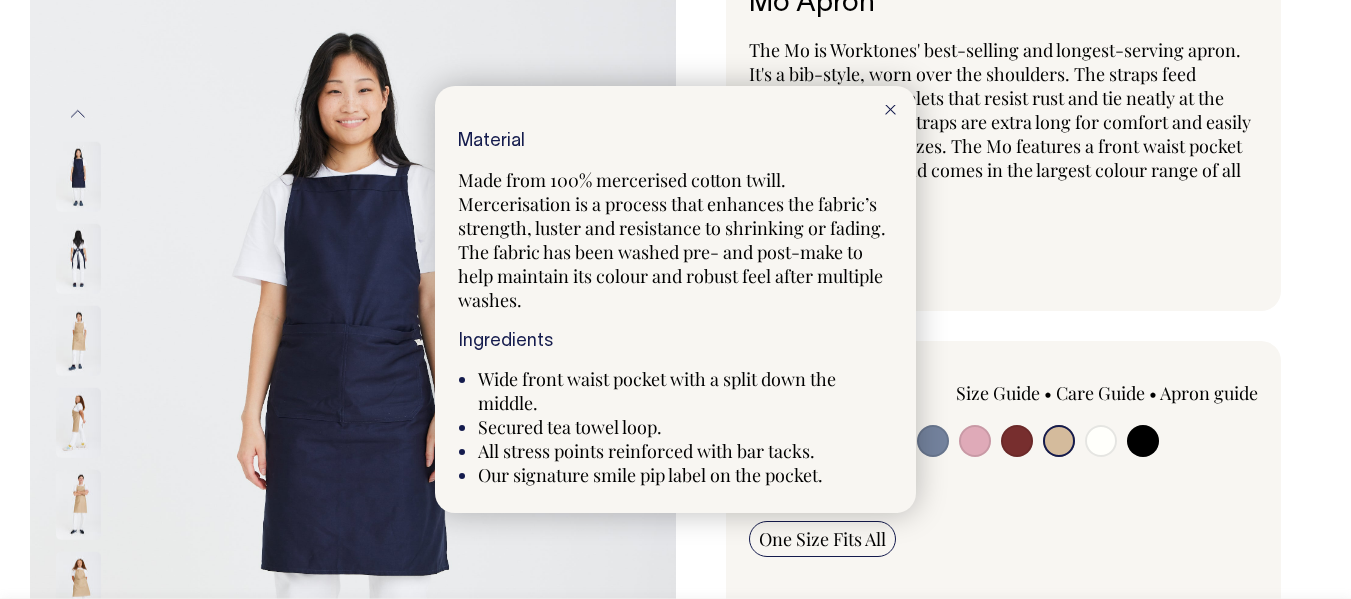 click 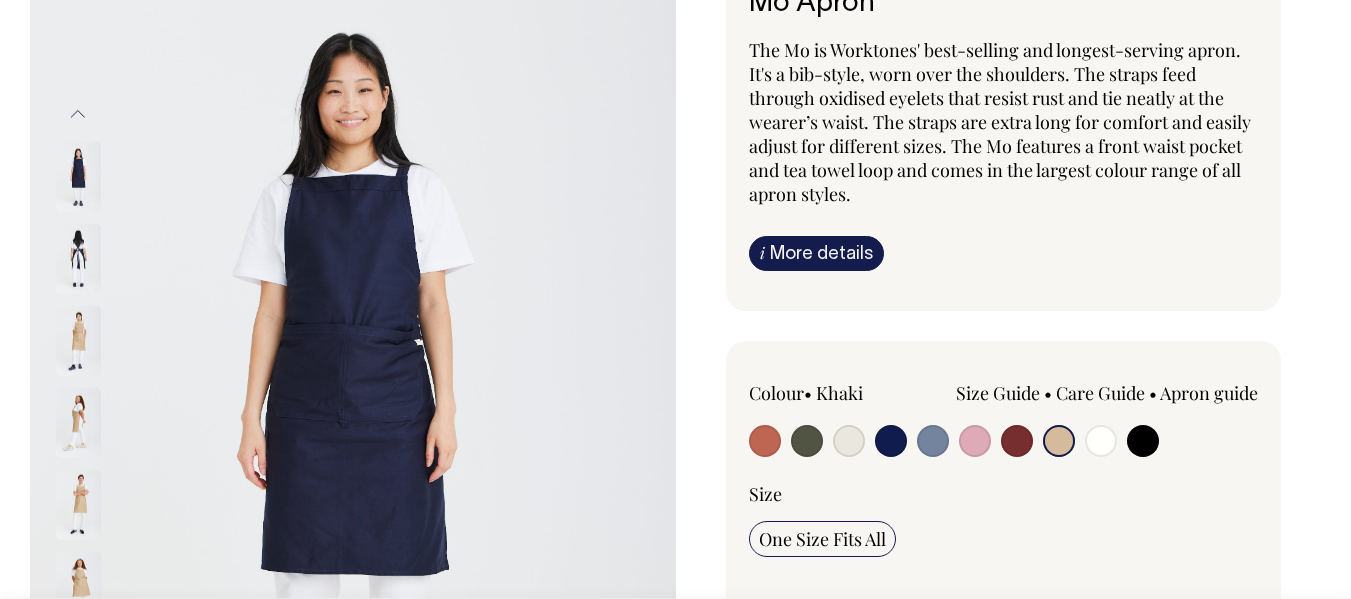 click at bounding box center (933, 441) 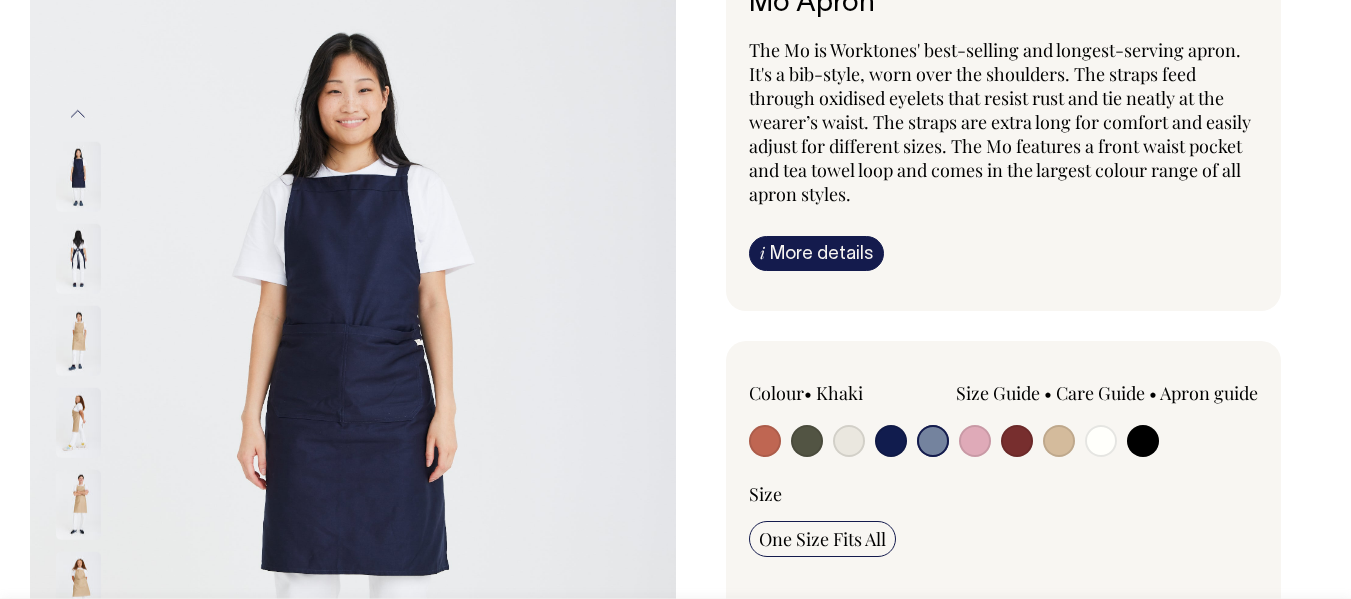 radio on "true" 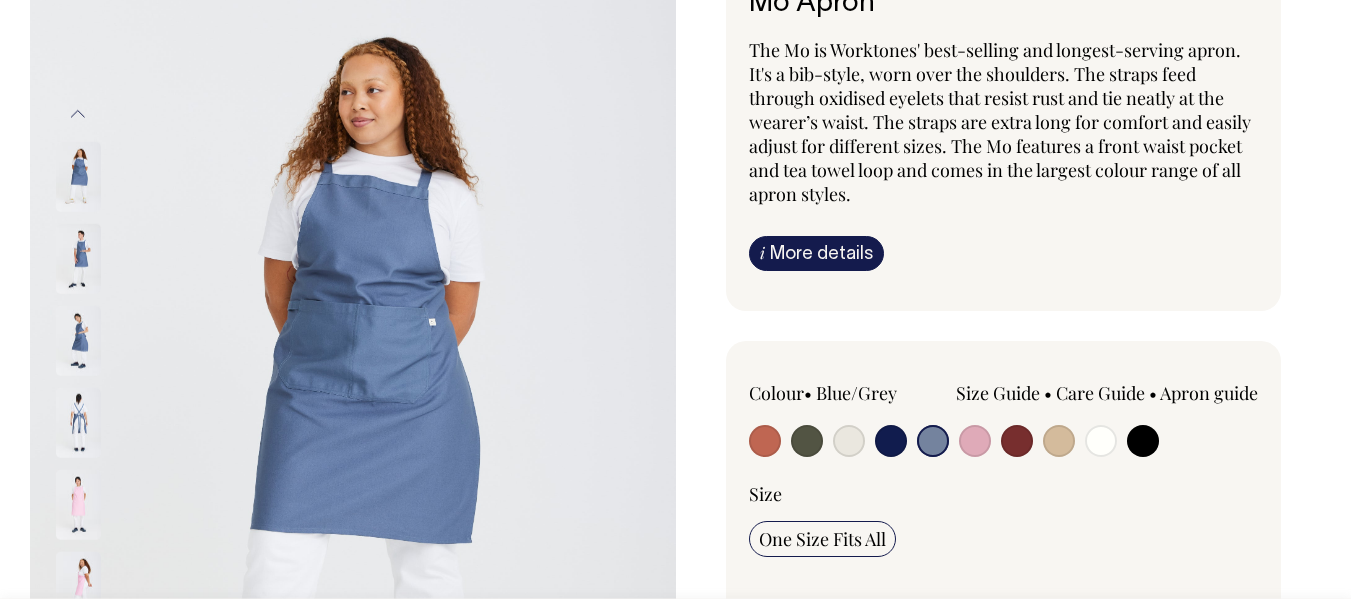 click at bounding box center (1059, 441) 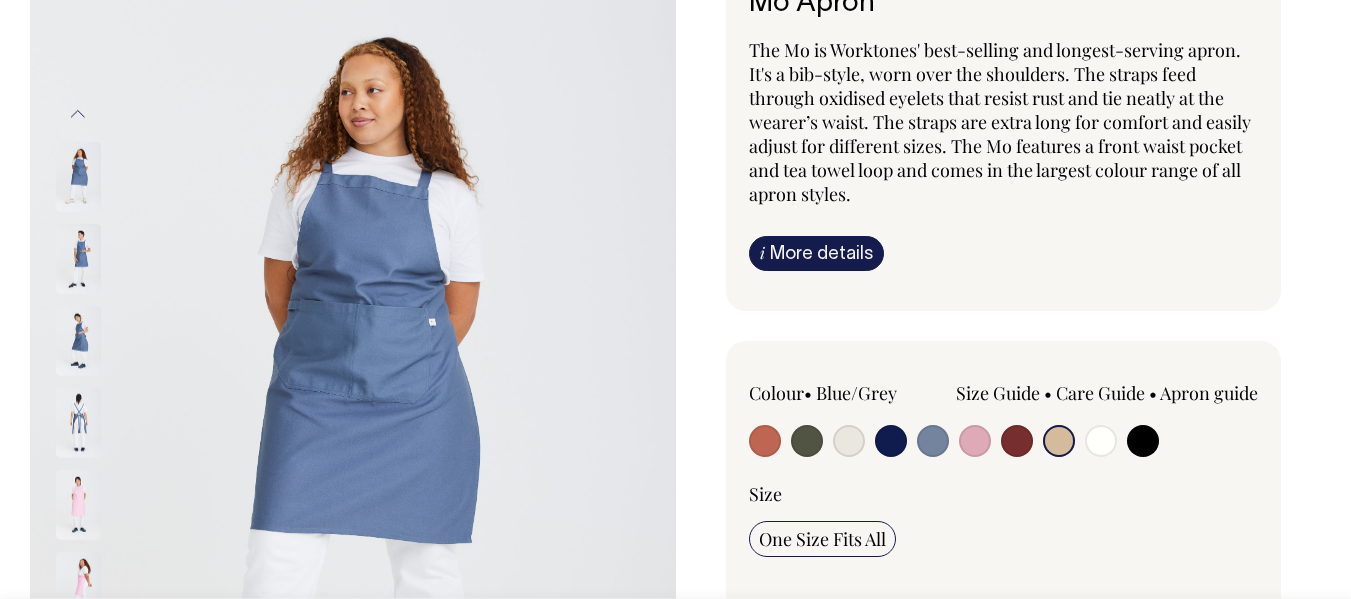 radio on "true" 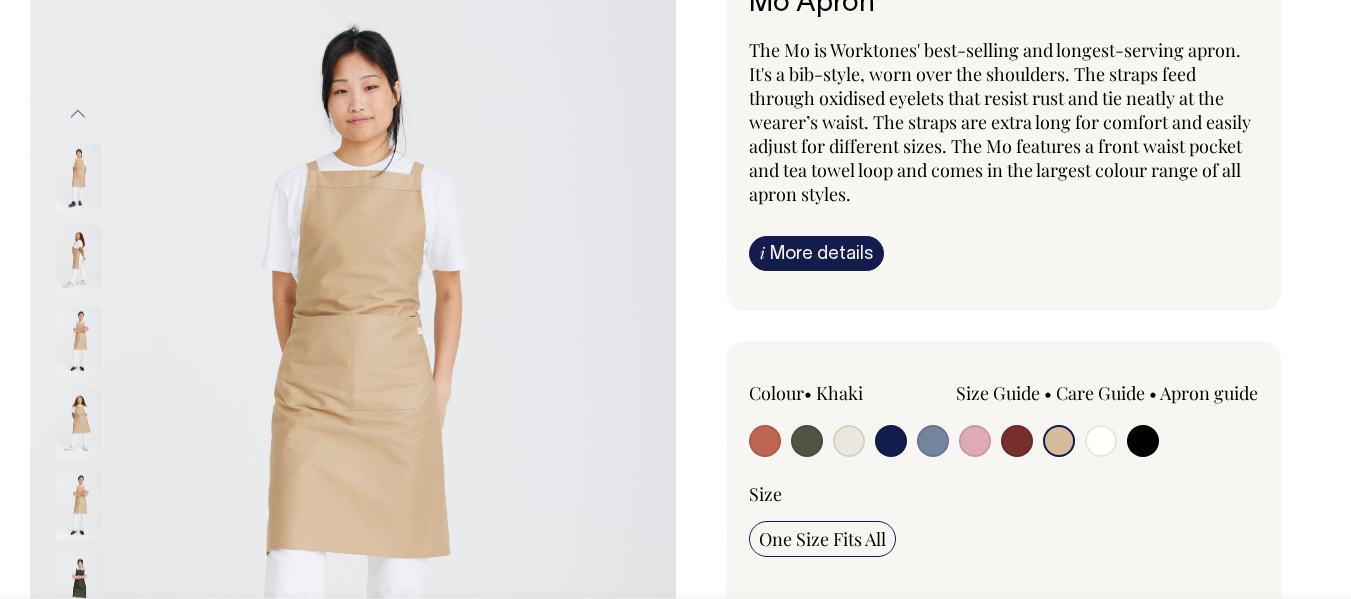 click at bounding box center (765, 441) 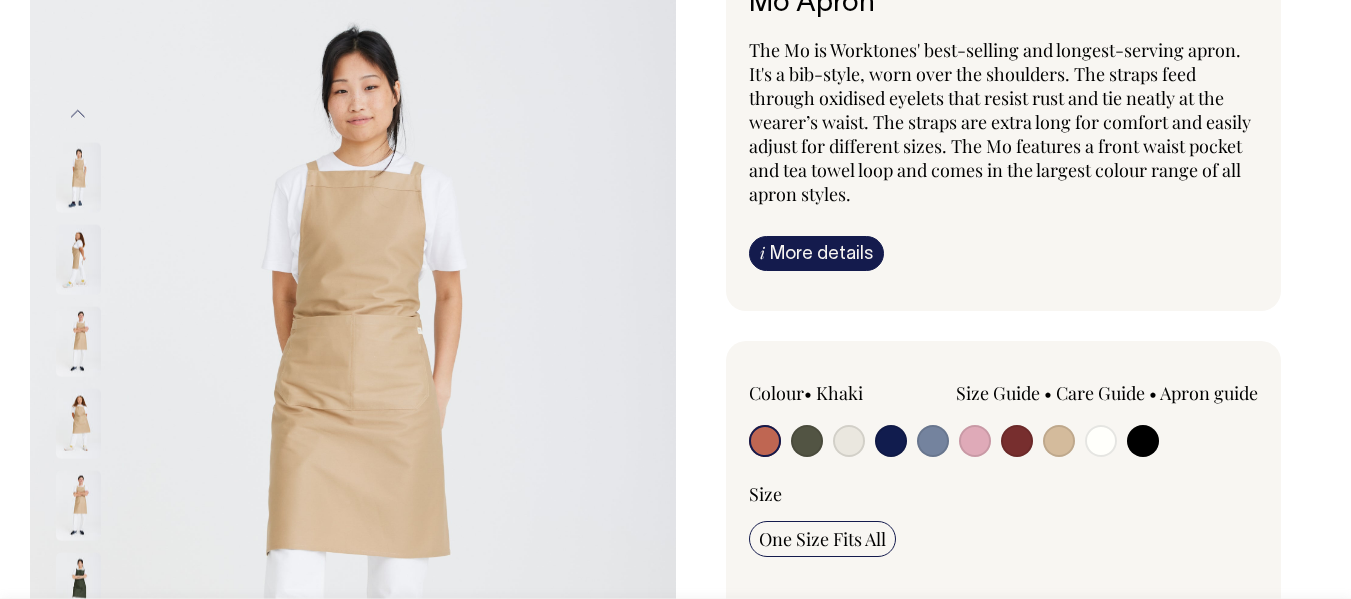 radio on "true" 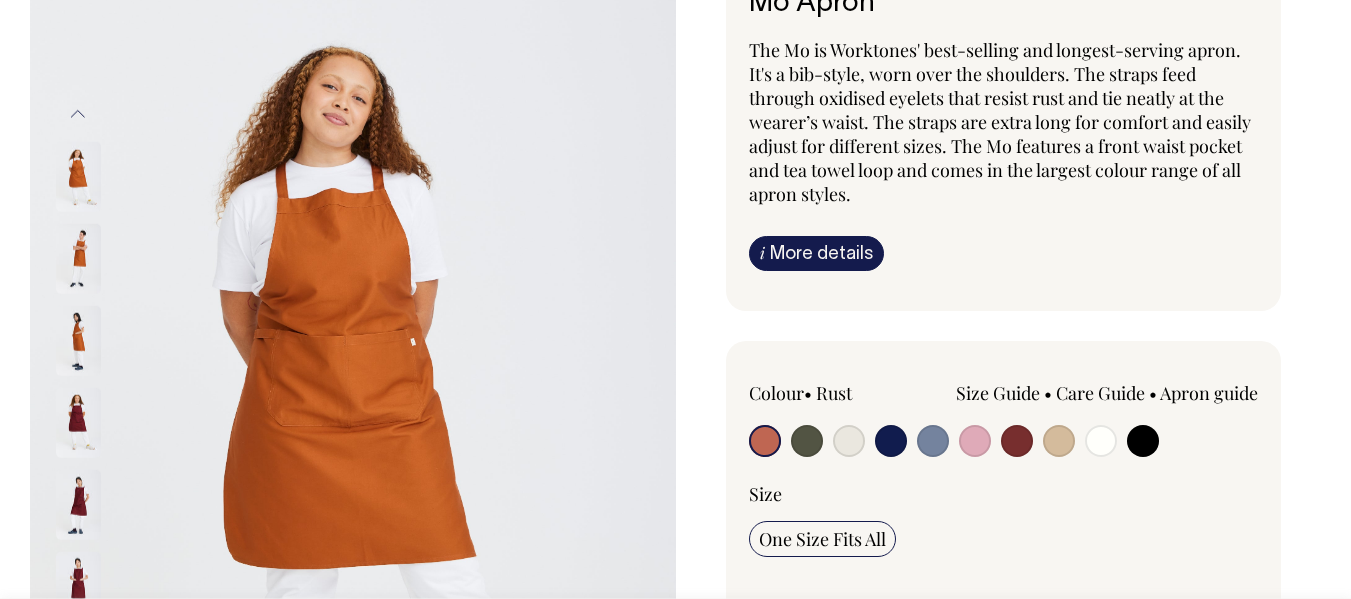 click at bounding box center (807, 441) 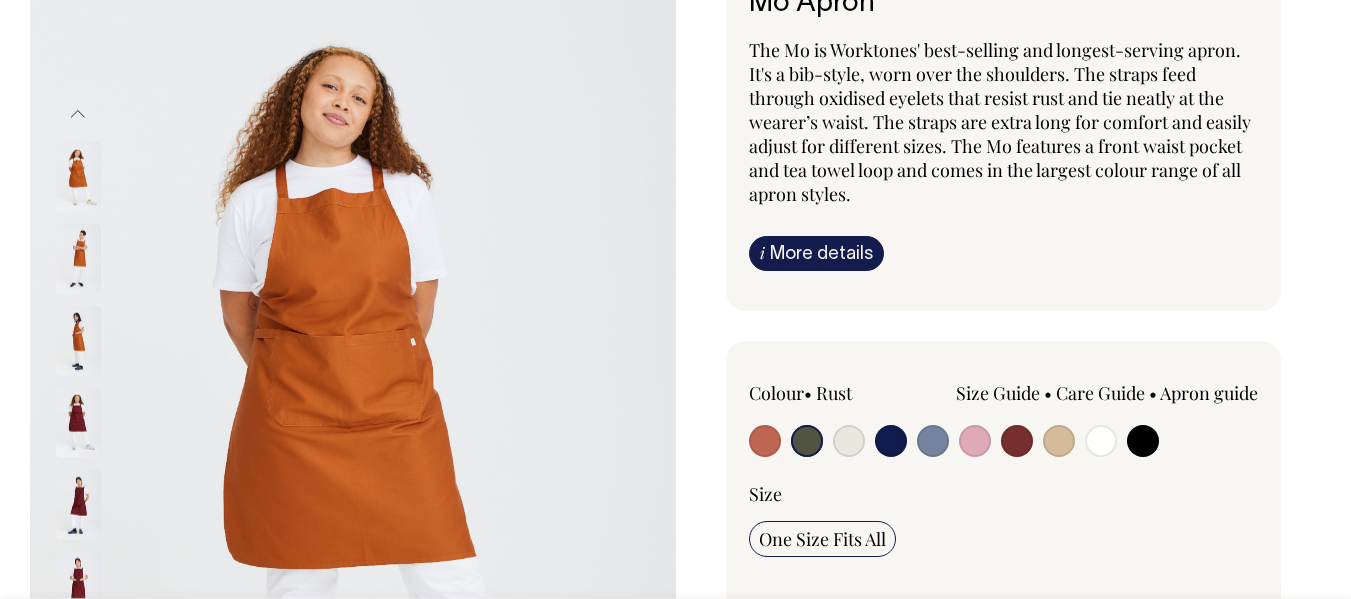 radio on "true" 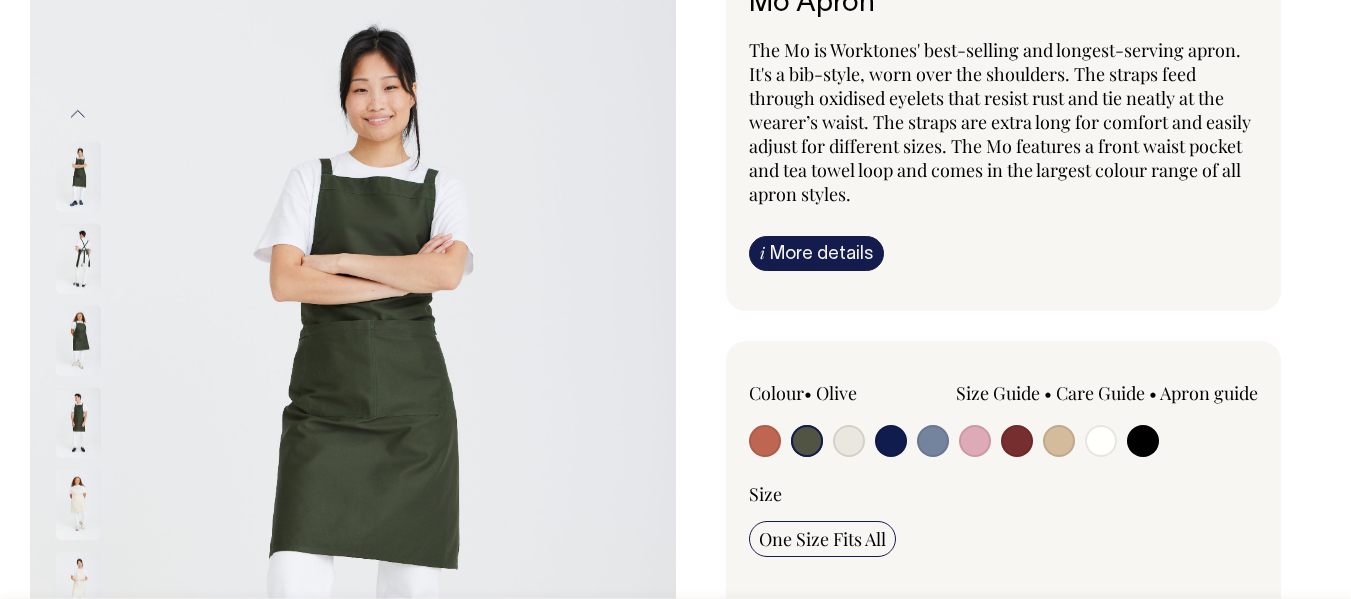click at bounding box center [849, 441] 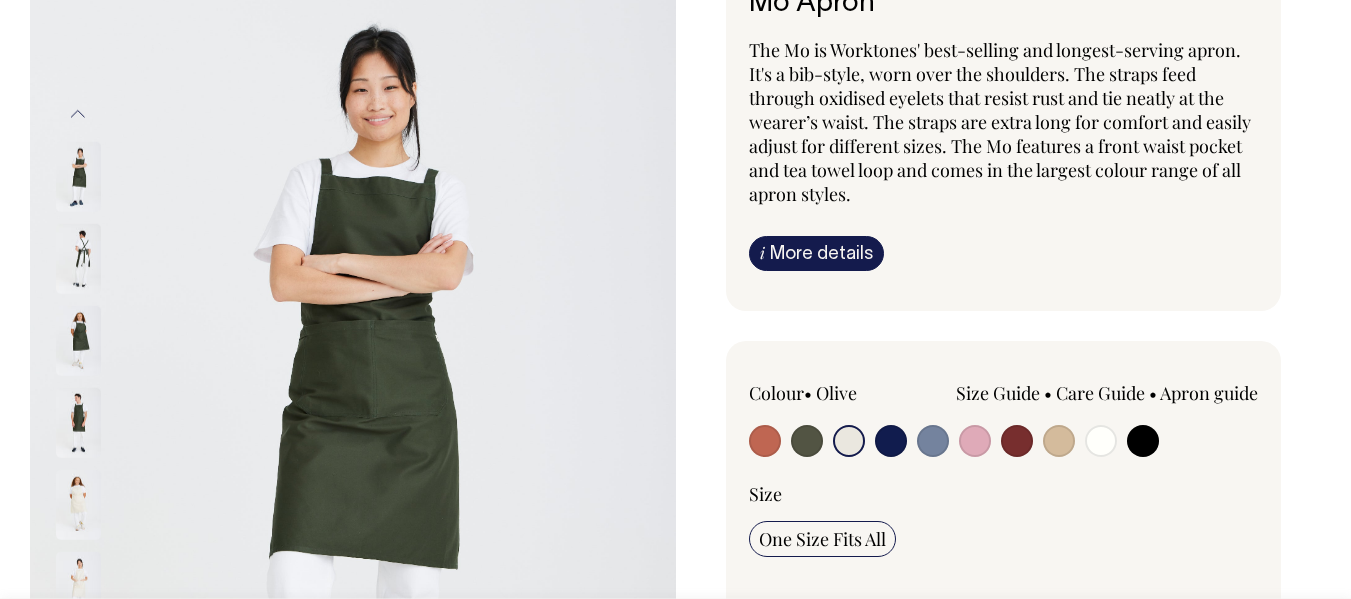 radio on "true" 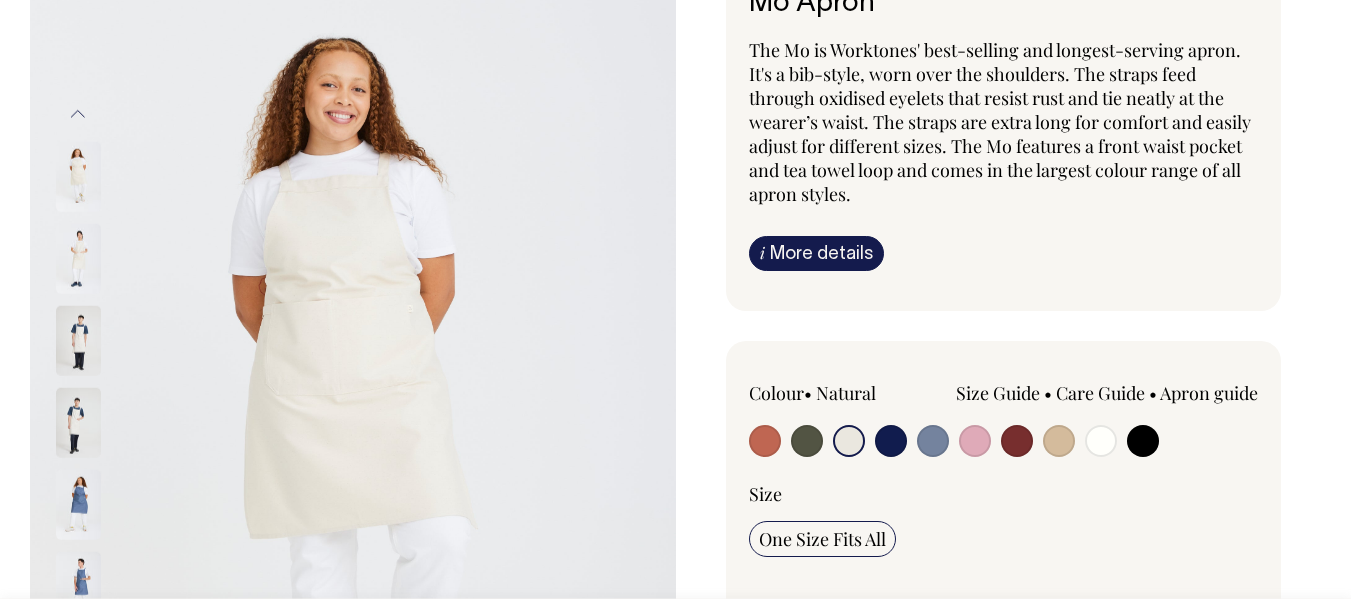 click at bounding box center (891, 441) 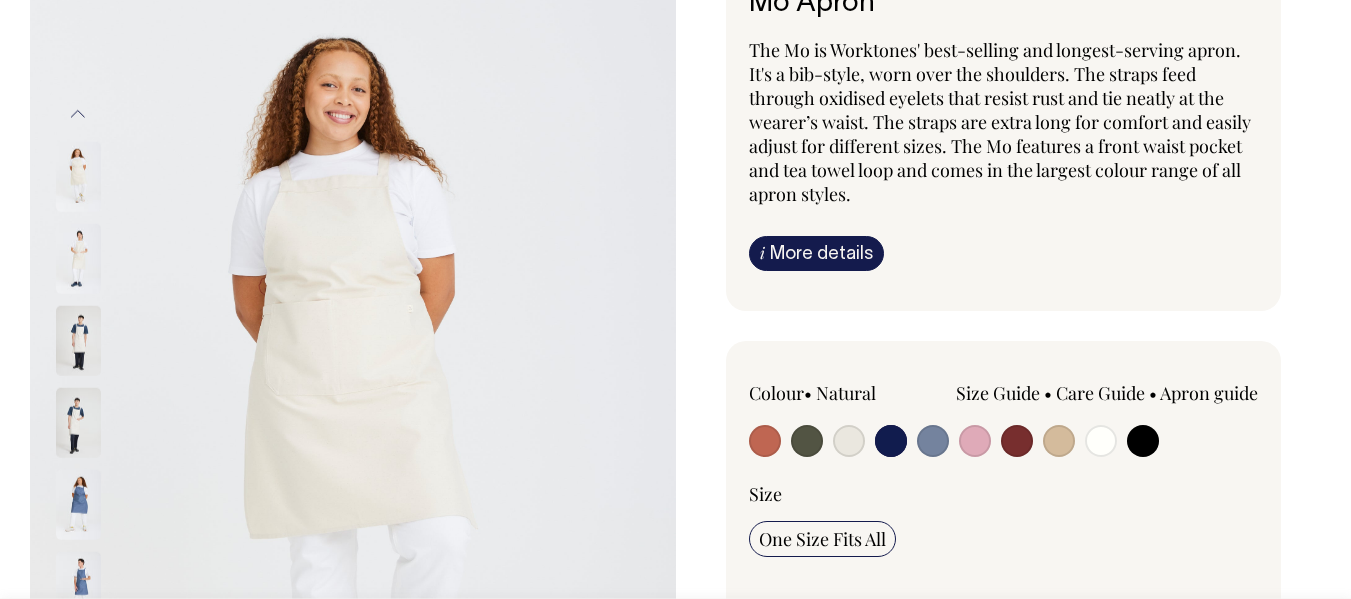 radio on "true" 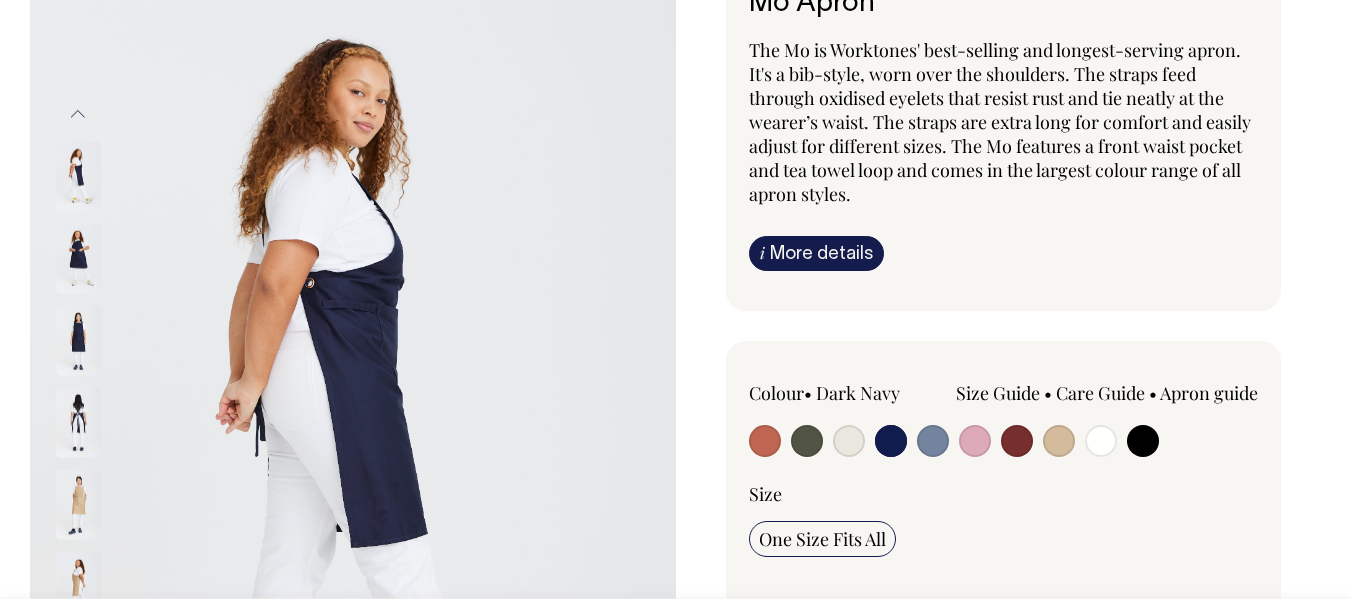click at bounding box center (933, 441) 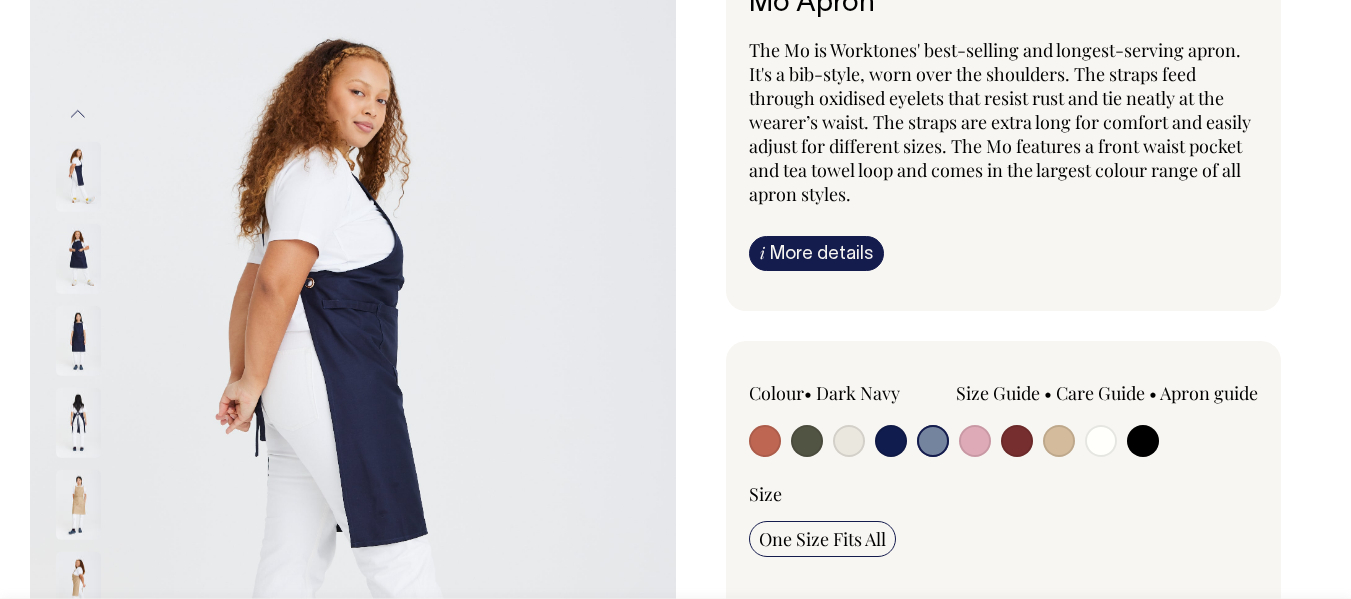 radio on "true" 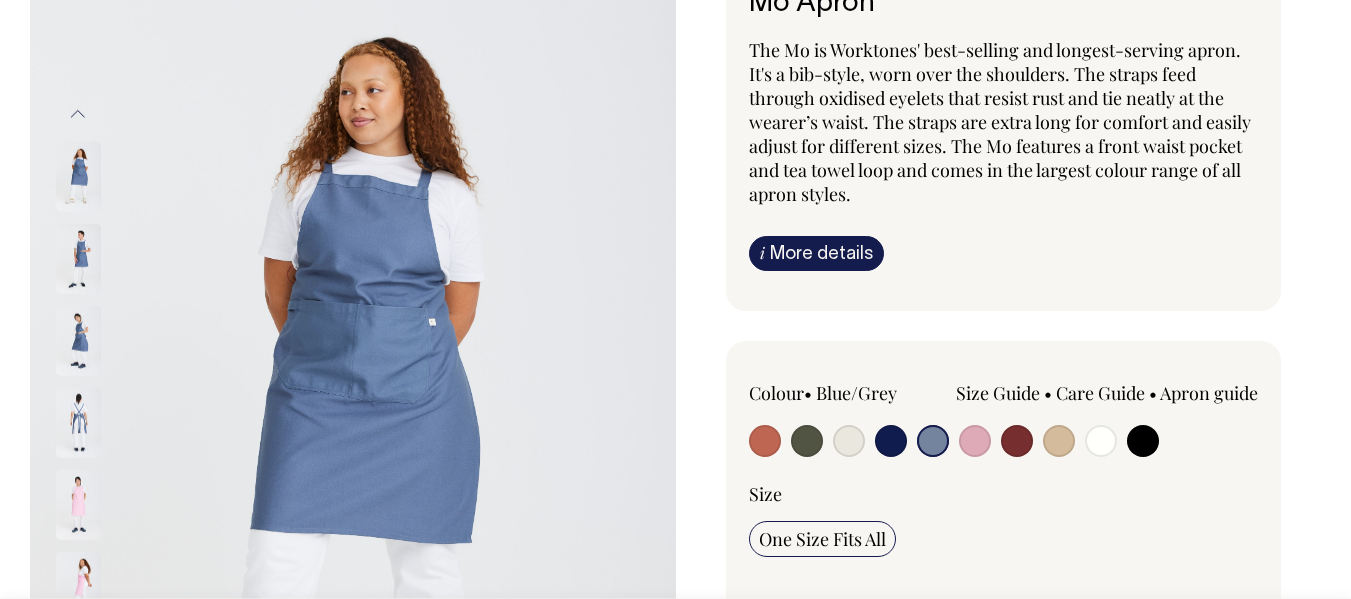 click at bounding box center [975, 441] 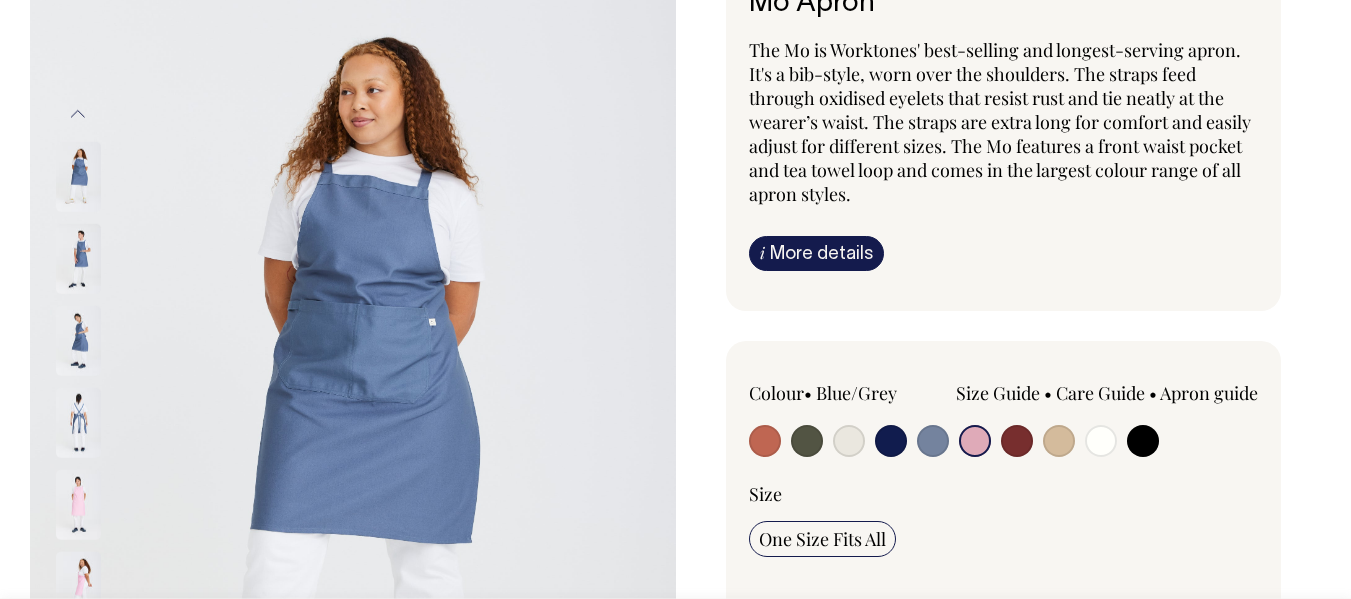 radio on "true" 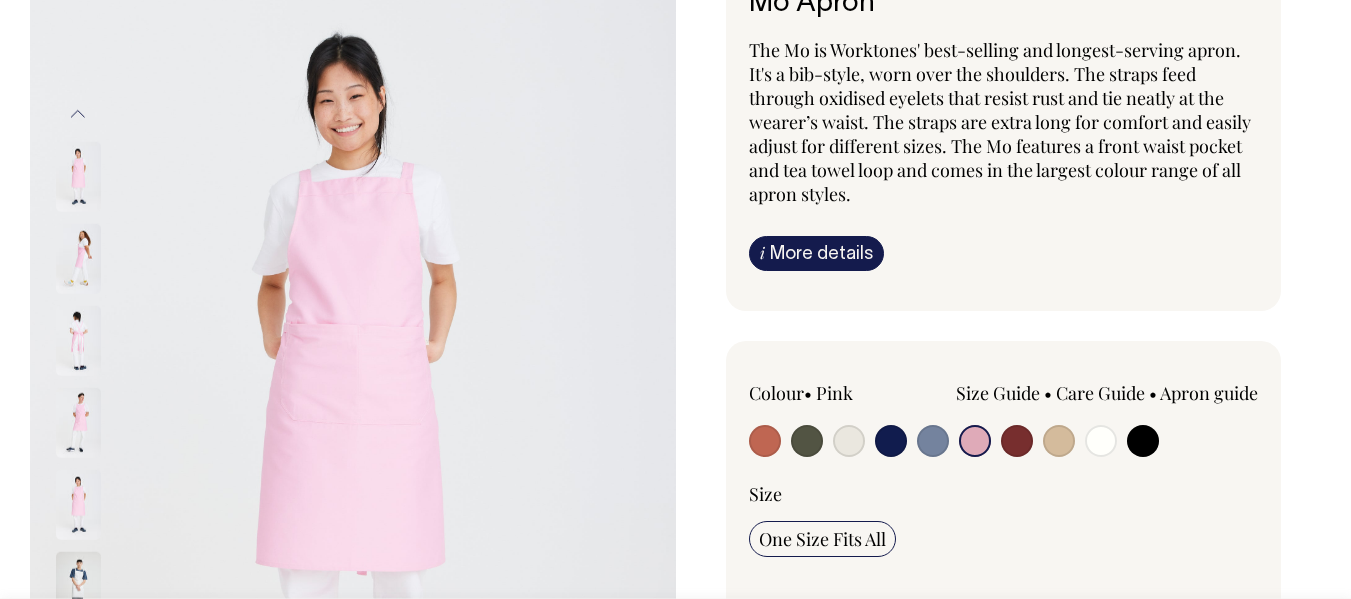 click at bounding box center (1017, 441) 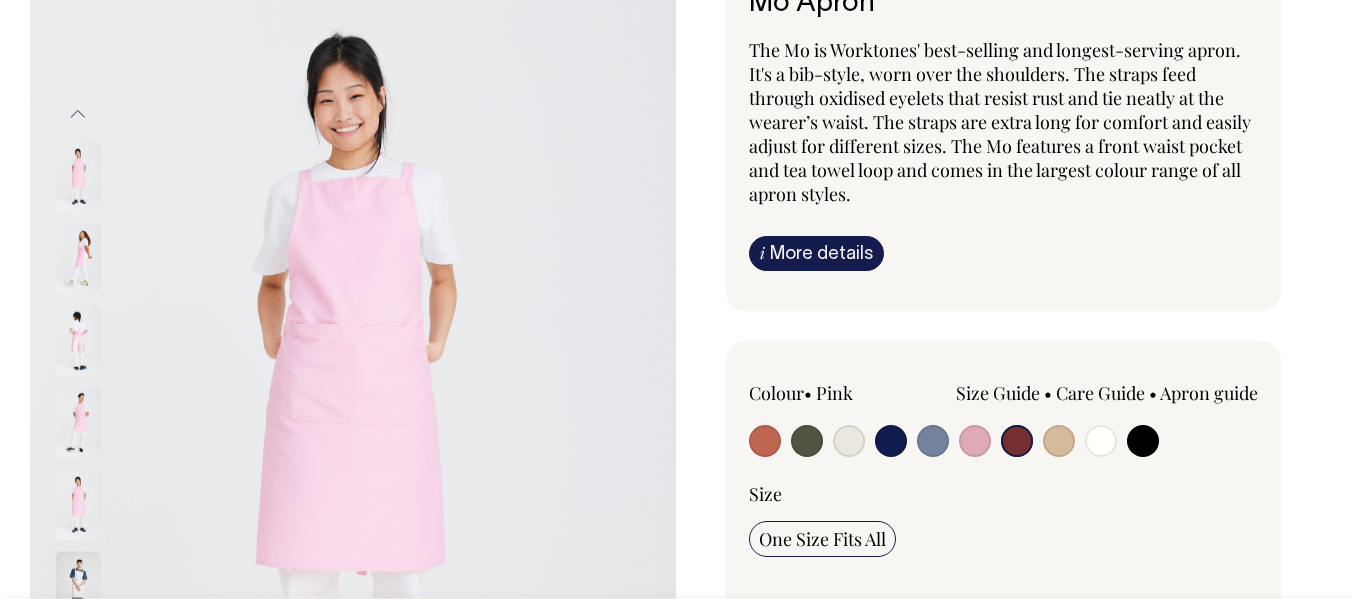 radio on "true" 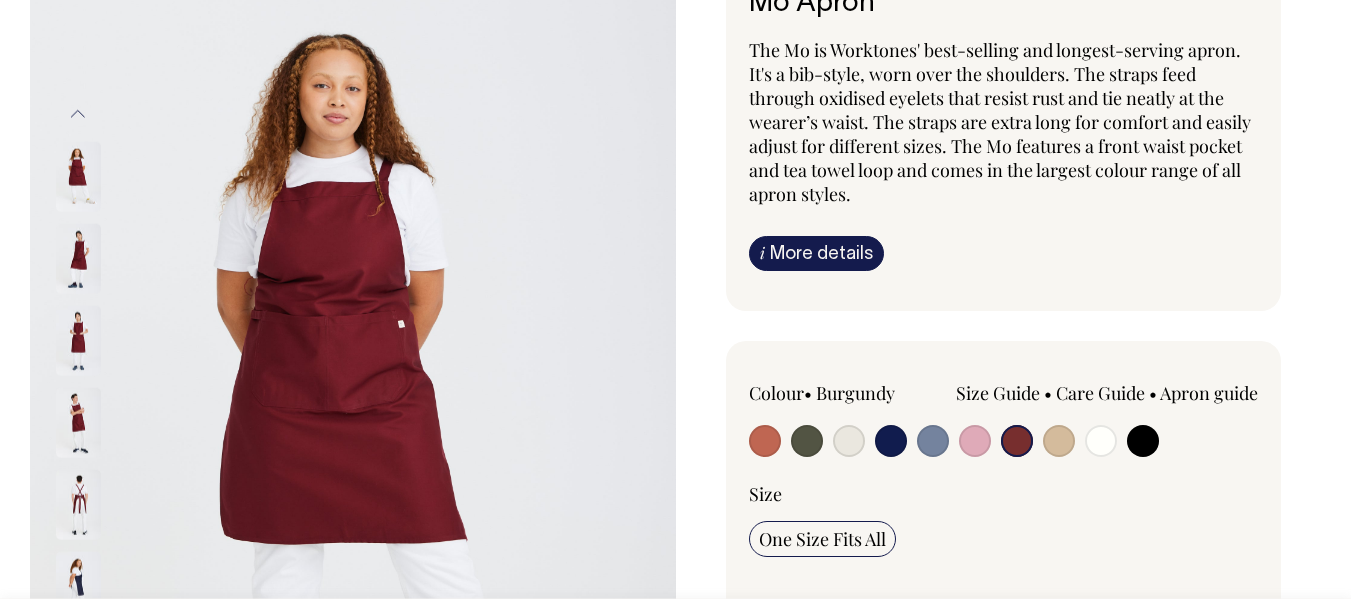 click at bounding box center [1059, 441] 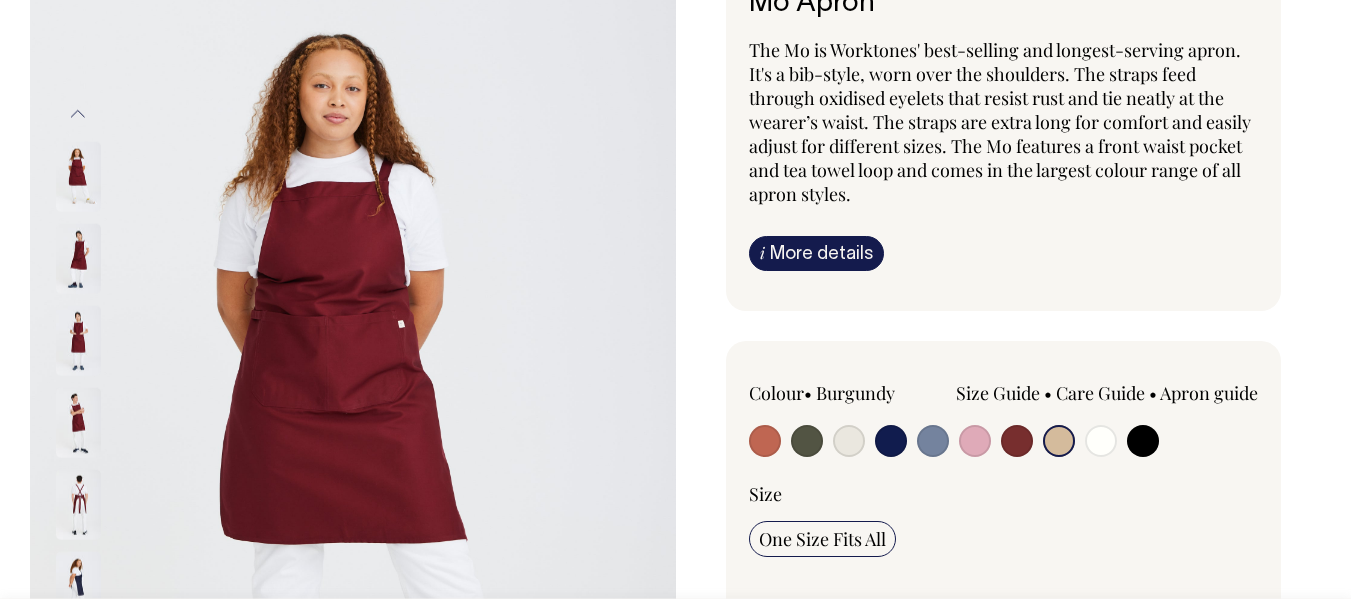 radio on "true" 